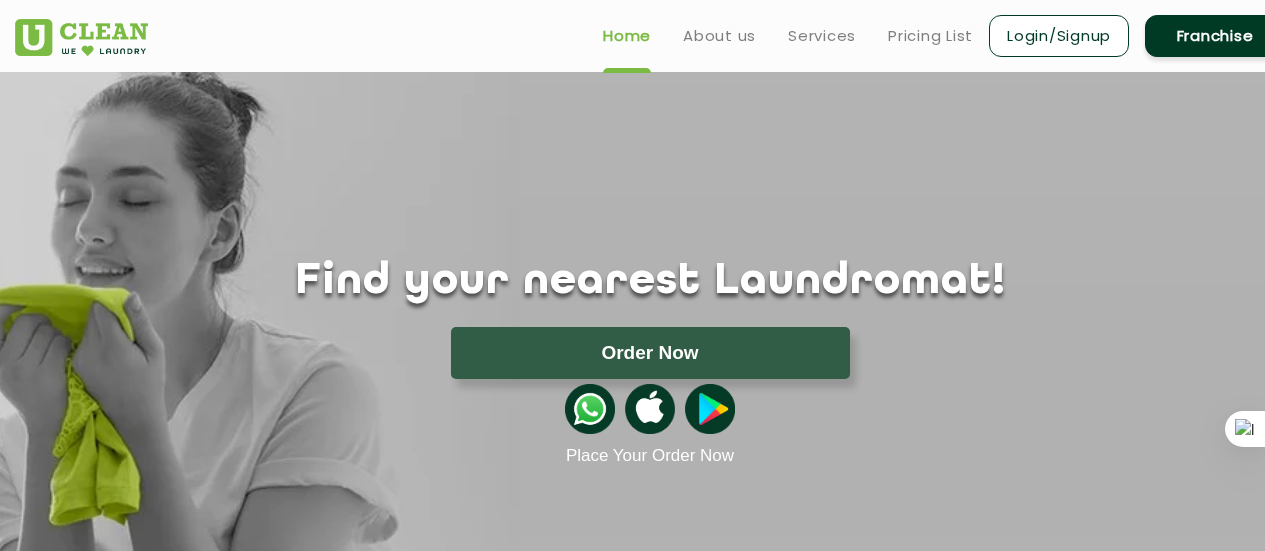 click on "Learn More" at bounding box center (650, 1277) 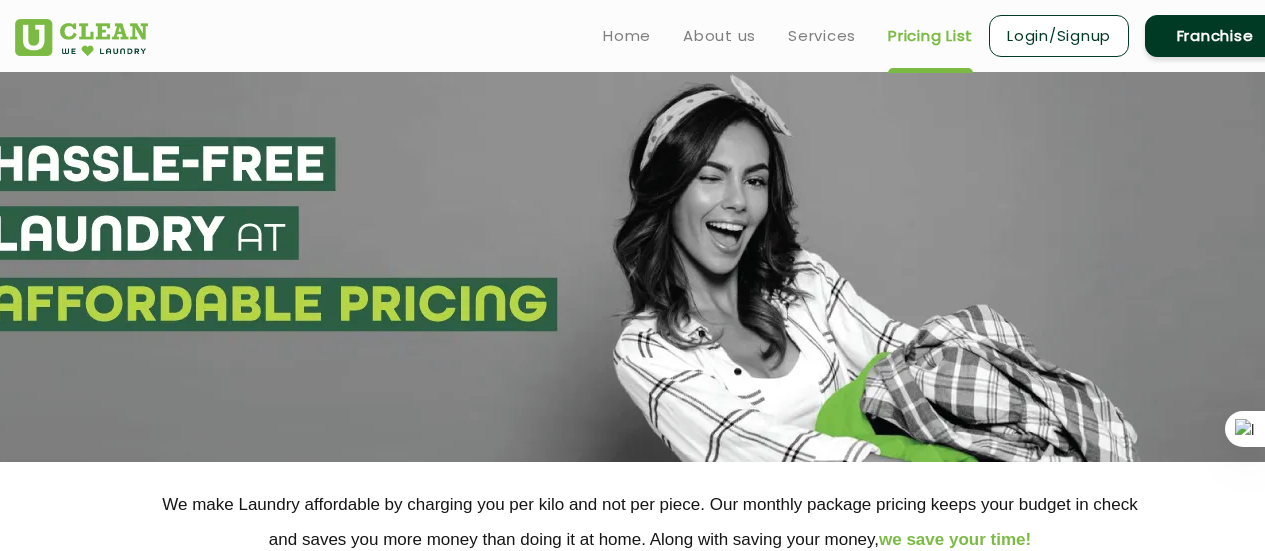 click on "Select city Aalo Agartala Agra Ahmedabad Akola Aligarh Alwar - UClean Select Amravati Aurangabad Ayodhya Bahadurgarh Bahraich Baleswar Baramulla Bareilly Barmer Barpeta Bathinda Belgaum Bengaluru Berhampur Bettiah Bhagalpur Bhilwara Bhiwadi Bhopal Bhubaneshwar Bidar Bikaner Bilaspur Bokaro Bongaigaon Chandigarh Chennai Chitrakoot Cochin Coimbatore Cooch Behar Coonoor Daman Danapur Darrang Daudnagar Dehradun Delhi Deoghar Dhanbad Dharwad Dhule Dibrugarh Digboi Dimapur Dindigul Duliajan Ellenabad Erode Faridabad Gandhidham Gandhinagar Garia Ghaziabad Goa Gohana Golaghat Gonda Gorakhpur Gurugram Guwahati Gwalior Haldwani Hamirpur Hanumangarh Haridwar Hingoli Hojai Howrah Hubli Hyderabad Imphal Indore Itanagar Jagdalpur Jagraon Jaipur Jaipur - Select Jammu Jamshedpur Jehanabad Jhansi Jodhpur Jorhat Kaithal Kakinada Kanpur Kargil Karimganj Kathmandu Kharupetia Khopoli Kochi Kohima Kokapet Kokrajhar Kolhapur Kolkata Kota - Select Kotdwar Krishnanagar Kundli Kurnool Latur Leh Longding Lower Subansiri Lucknow Madurai" at bounding box center [426, 656] 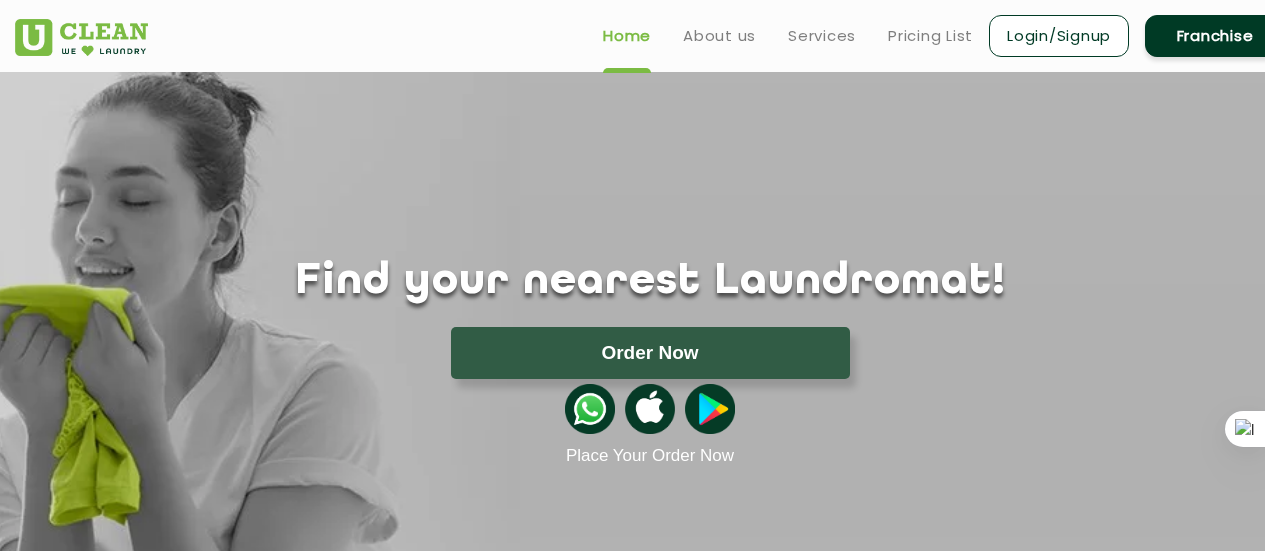 click on "Learn More" at bounding box center [1077, 1277] 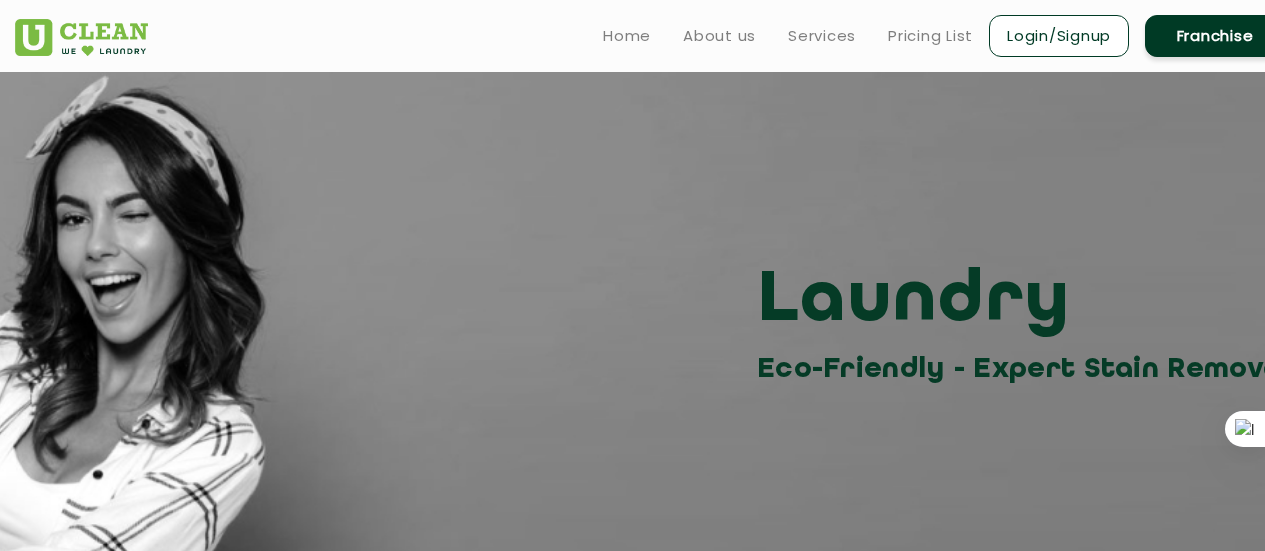 click on "With our Wash & Fold service, every garment undergoes a meticulous 4-stage process: washing, drying, folding, and neatly stacking for packaging. Our Wash & Iron service follows the same thorough process, but with an added step of professional ironing, ensuring your clothes are crisp, wrinkle-free, and perfectly presented before final packing. But why outsource laundry & not just wash at home? Cheaper Laundry by Kilo – Outsourcing your laundry can save you money. A family of four spends around [CURRENCY] monthly on washing clothes at home. With our laundry subscription packages, you can save up to 20% on your monthly expenses. Save Time, Space & Water – Laundry takes 40-50 hours a month for a family of four. Plus, line drying requires space, which is often scarce in big cities. Dryers are costly and consume a lot of water—an average 6kg load uses 80-100 liters. Our advanced machines use up to 40% less water, making outsourcing better for you and the environment." 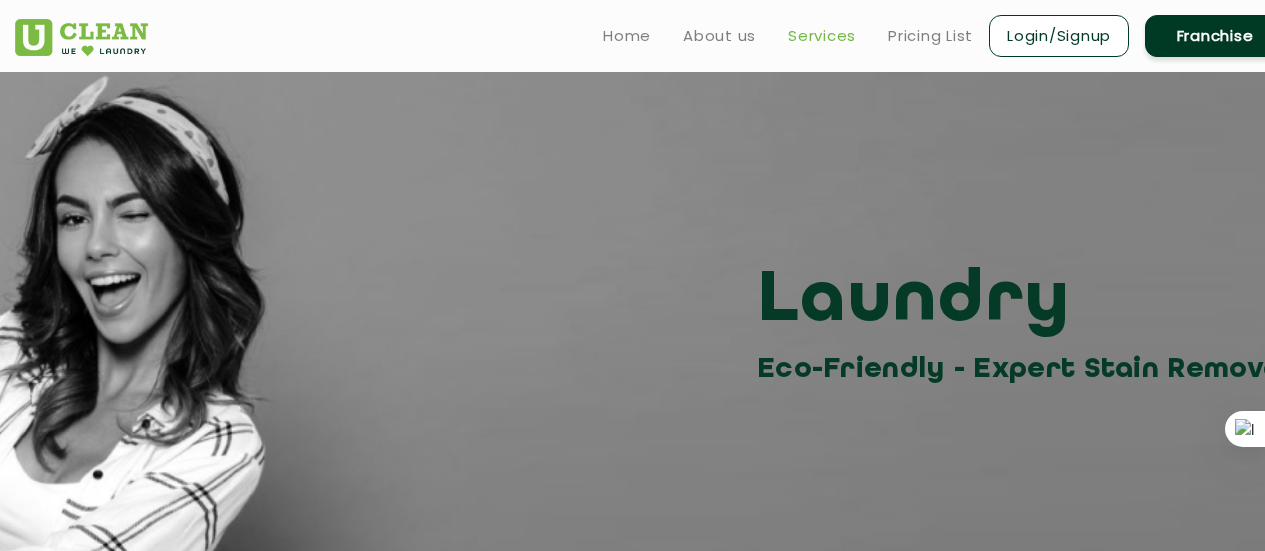 click on "Services" at bounding box center [822, 36] 